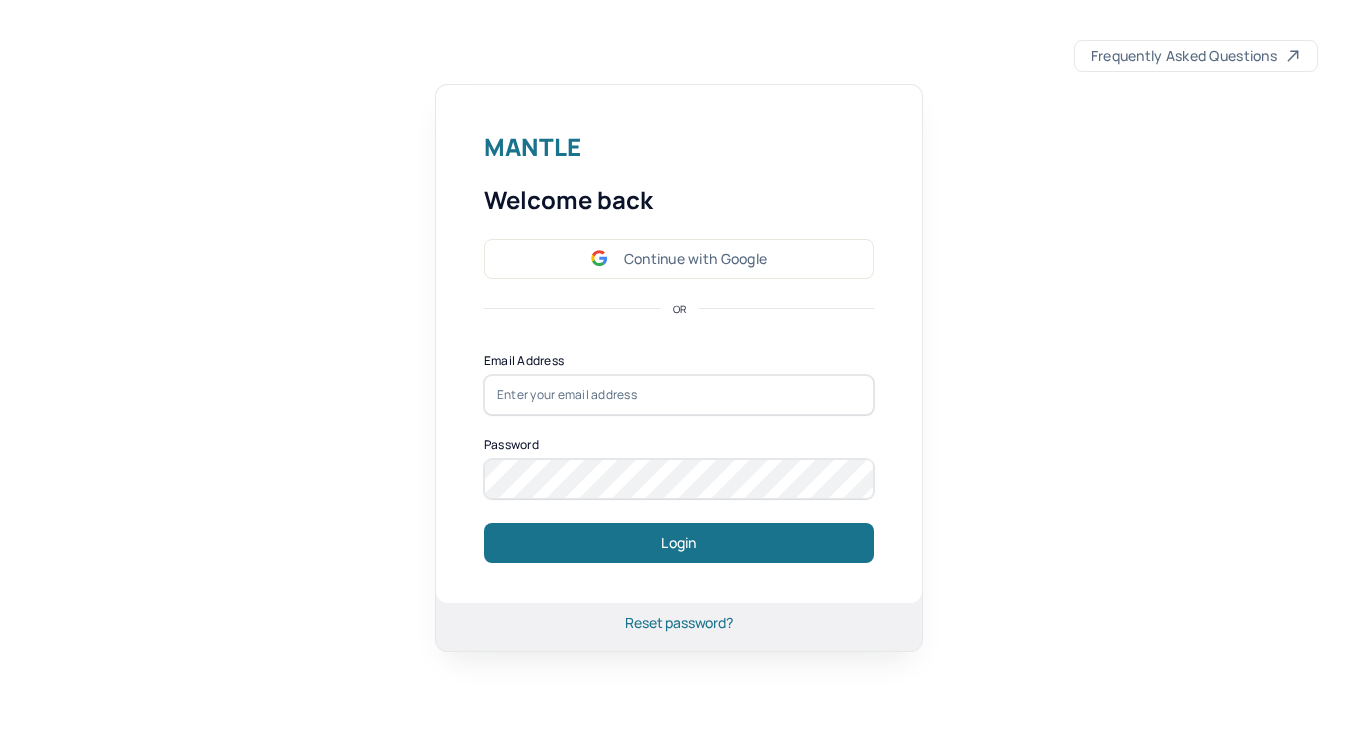 scroll, scrollTop: 0, scrollLeft: 0, axis: both 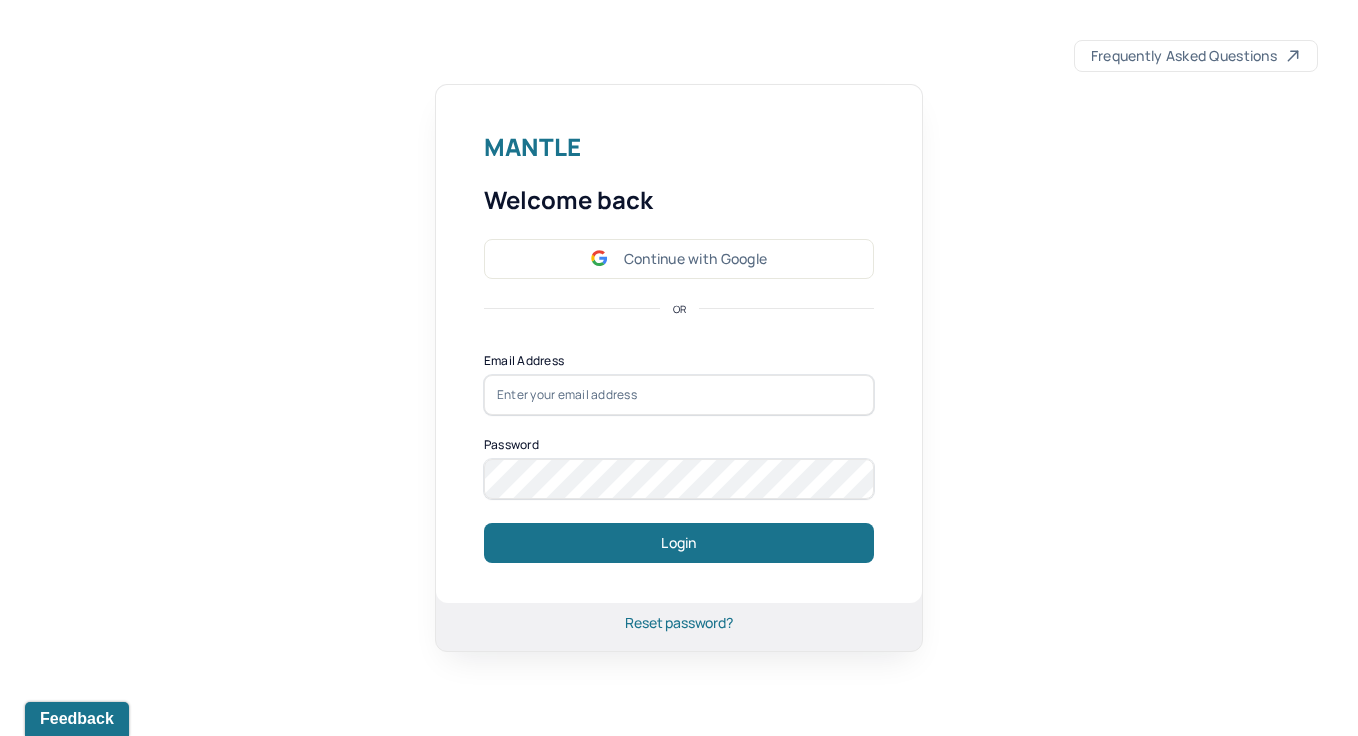 click on "Continue with Google" at bounding box center [679, 259] 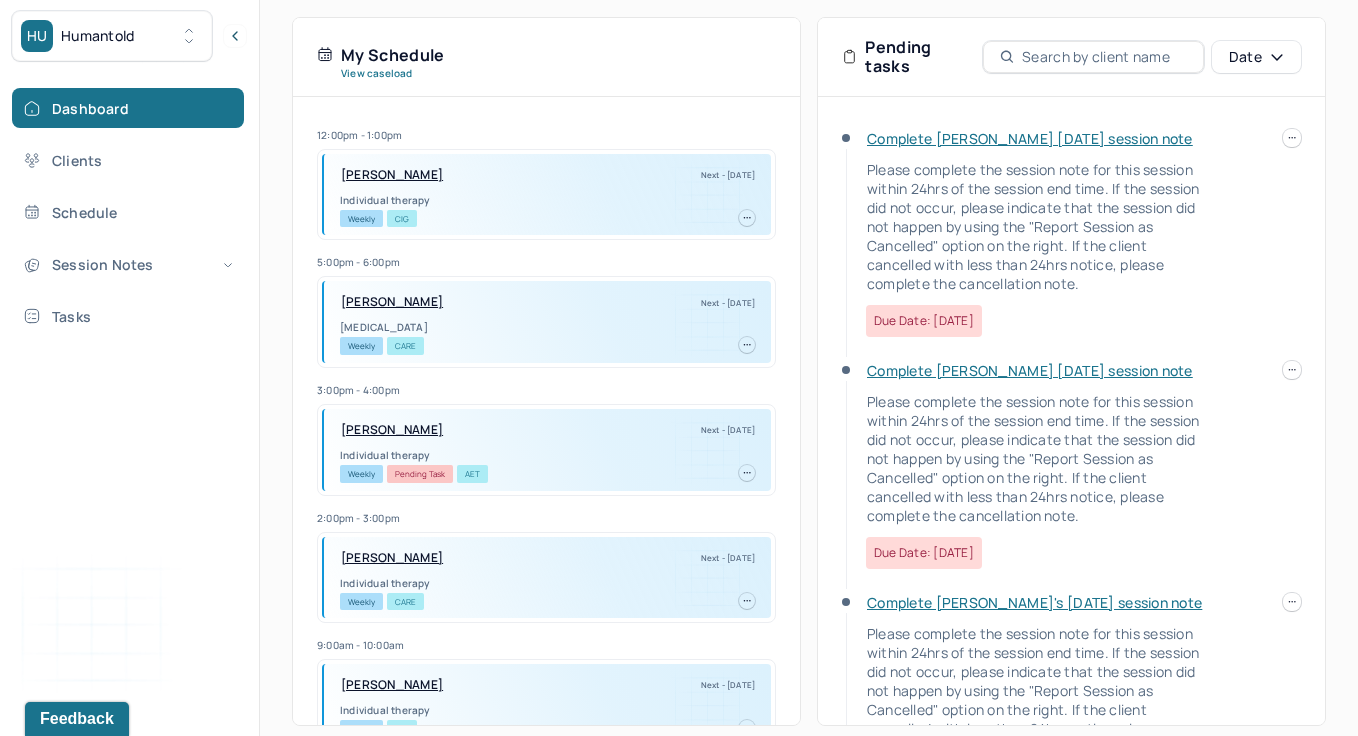 scroll, scrollTop: 424, scrollLeft: 0, axis: vertical 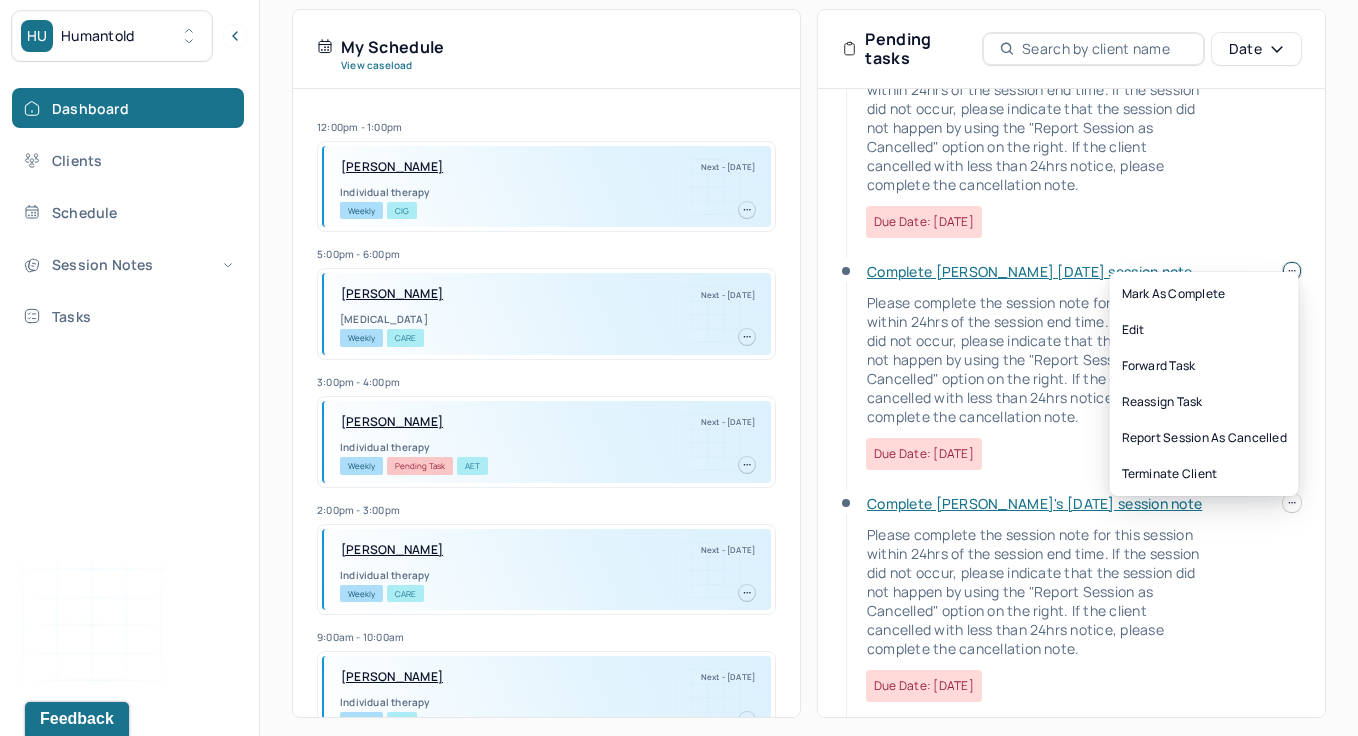 click at bounding box center [1292, 271] 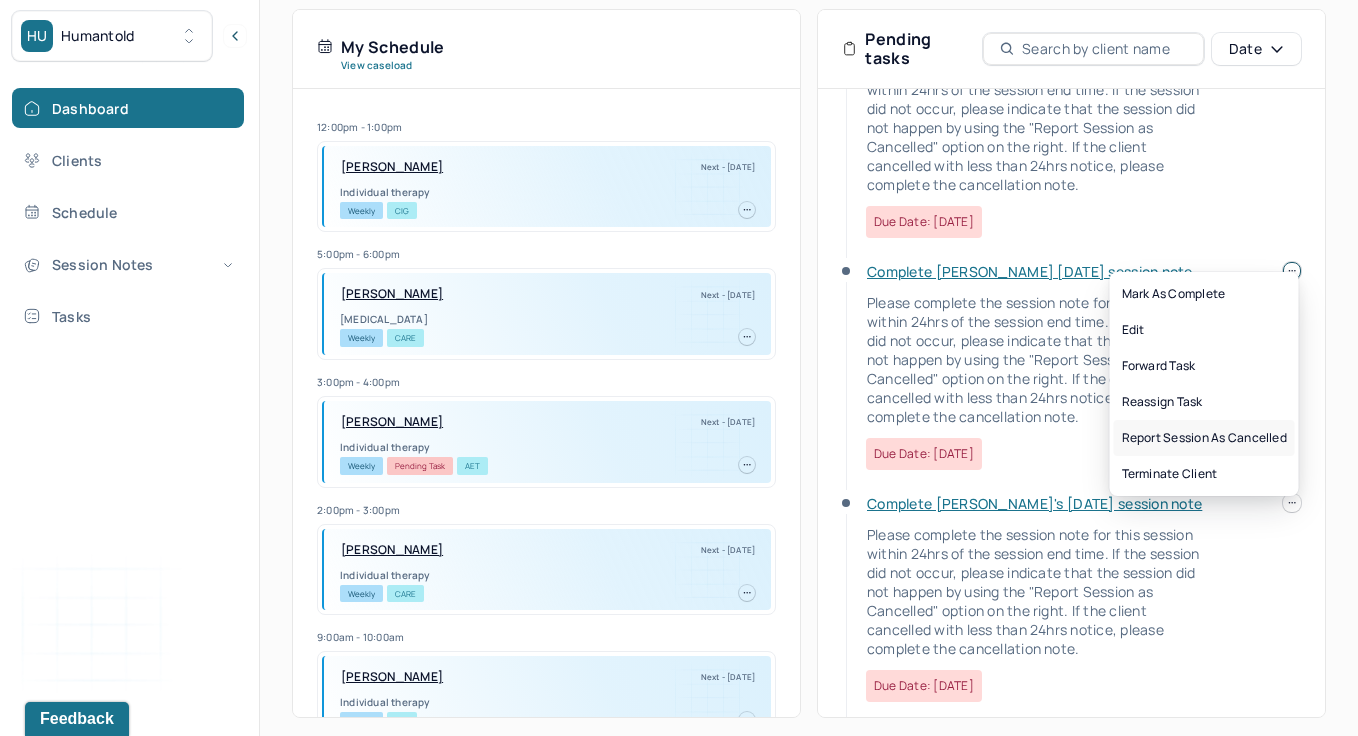click on "Report session as cancelled" at bounding box center [1204, 438] 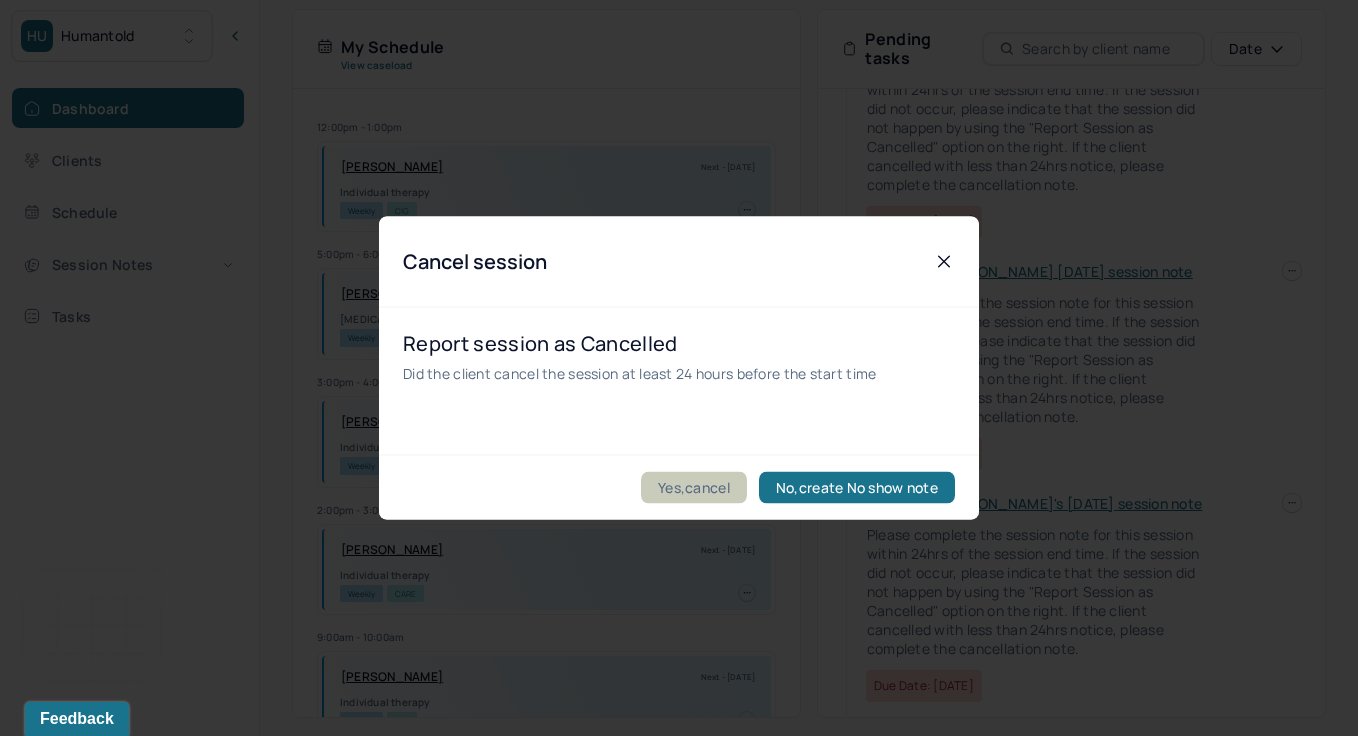 click on "Yes,cancel" at bounding box center [694, 488] 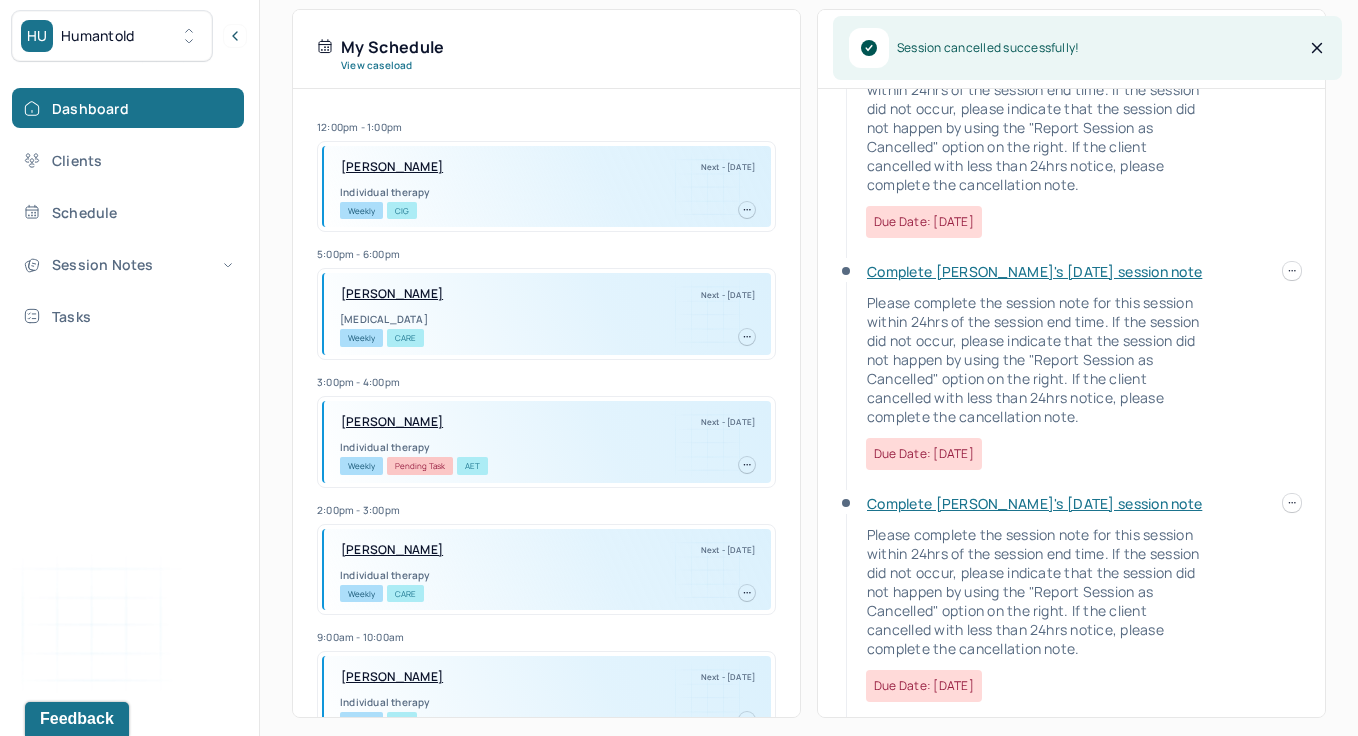 scroll, scrollTop: 100, scrollLeft: 0, axis: vertical 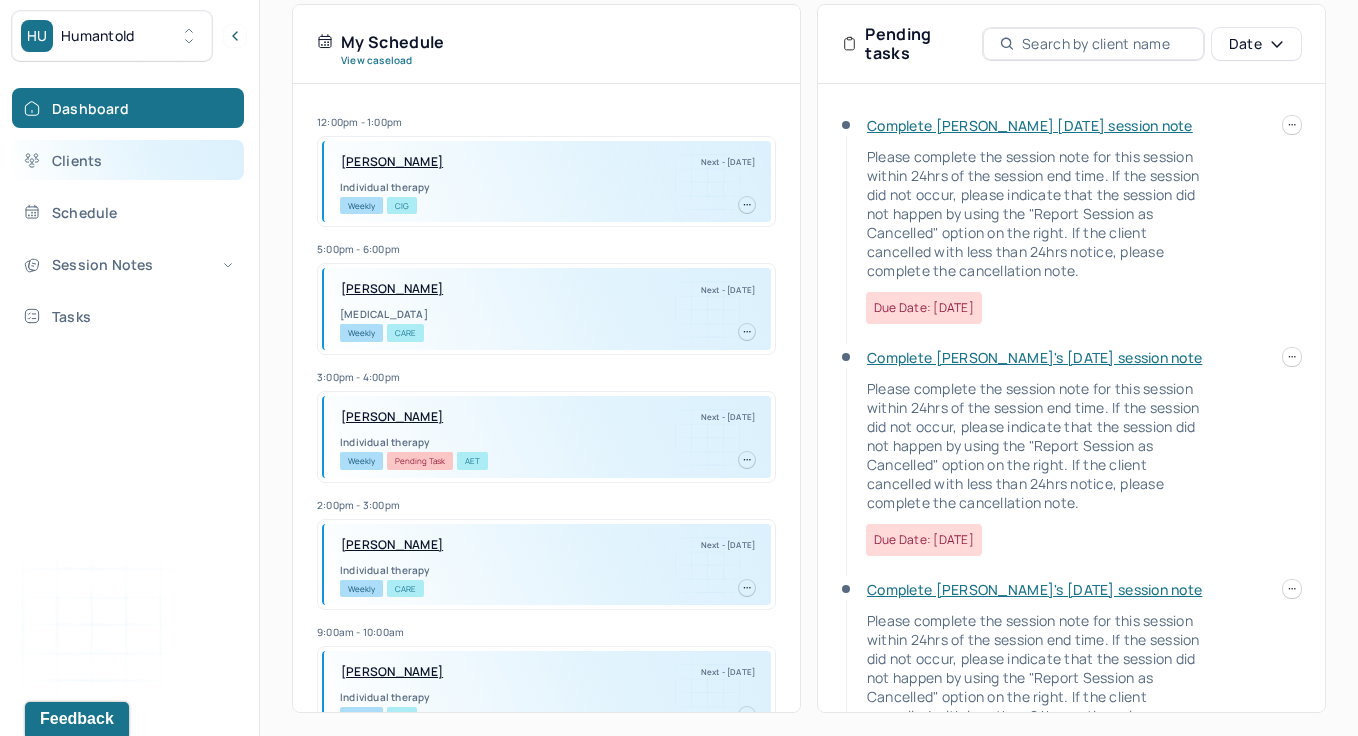 click on "Clients" at bounding box center (128, 160) 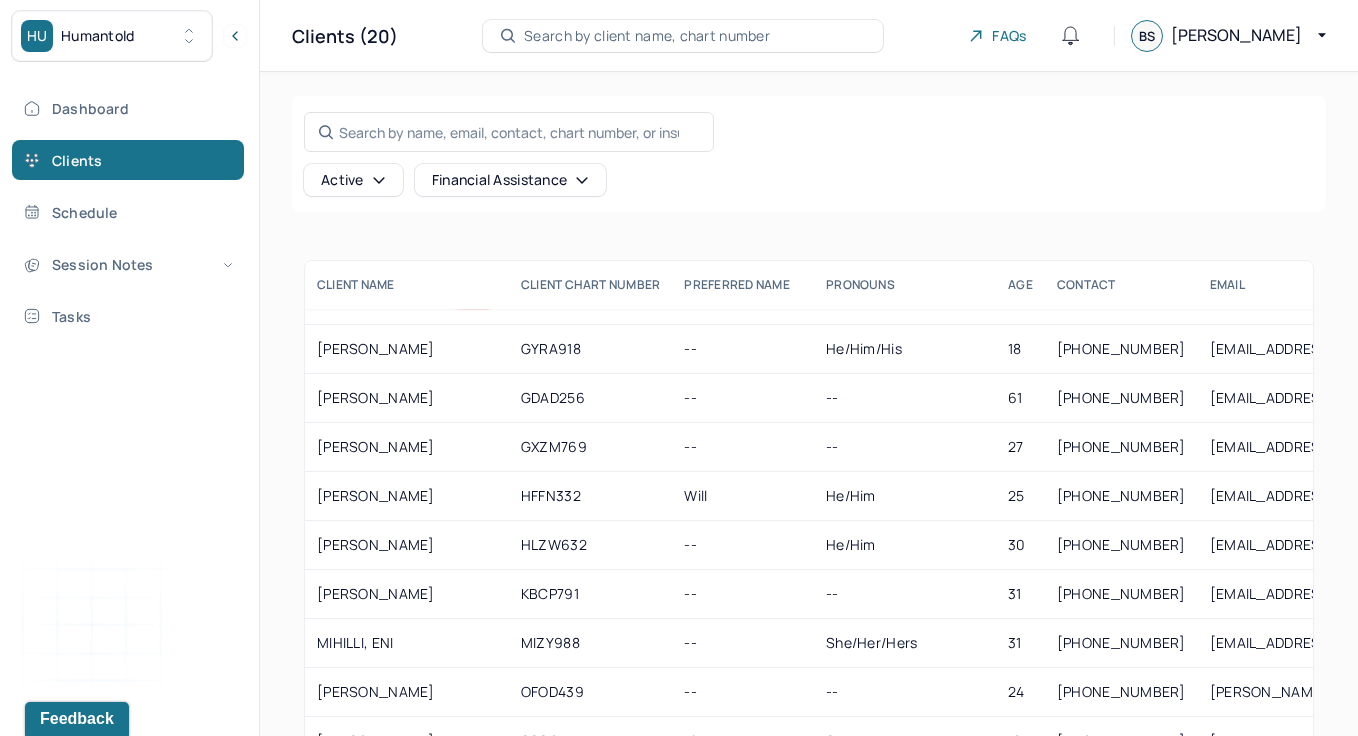 scroll, scrollTop: 441, scrollLeft: 0, axis: vertical 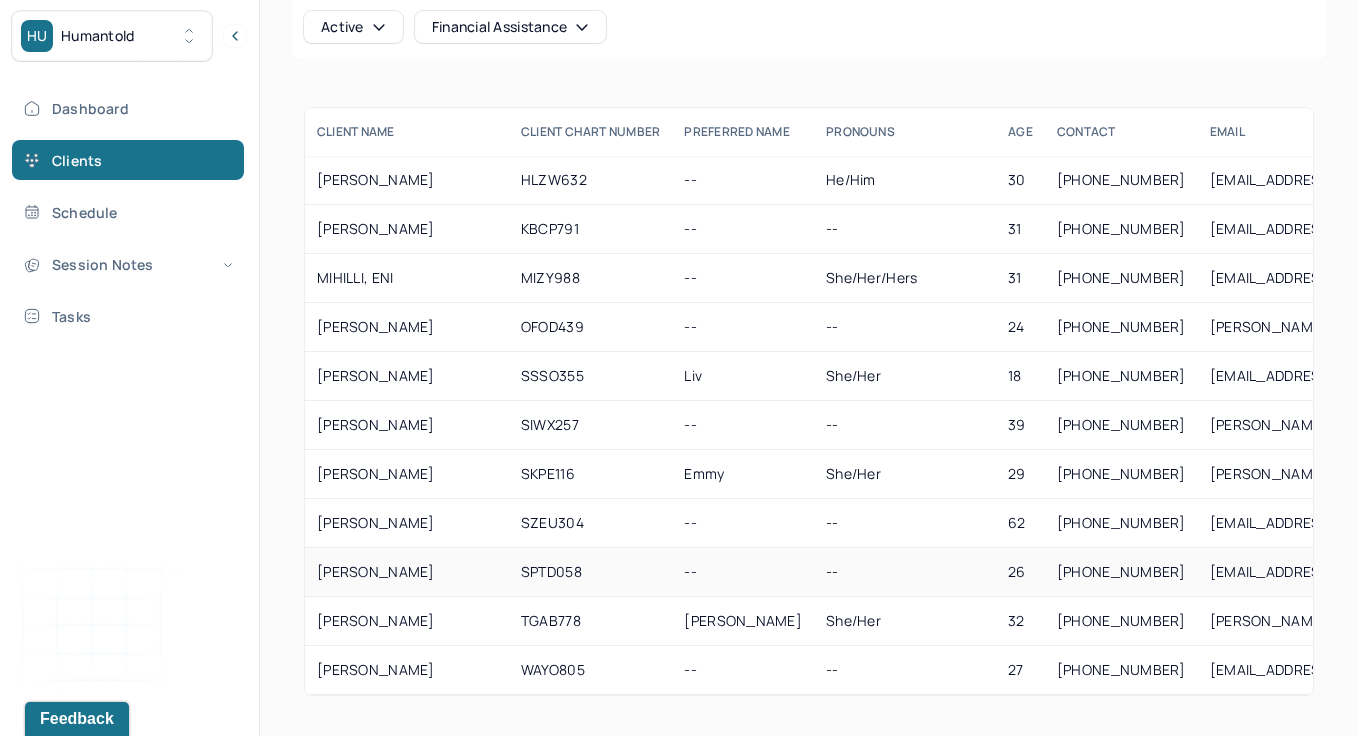 click on "[PERSON_NAME]" at bounding box center (407, 572) 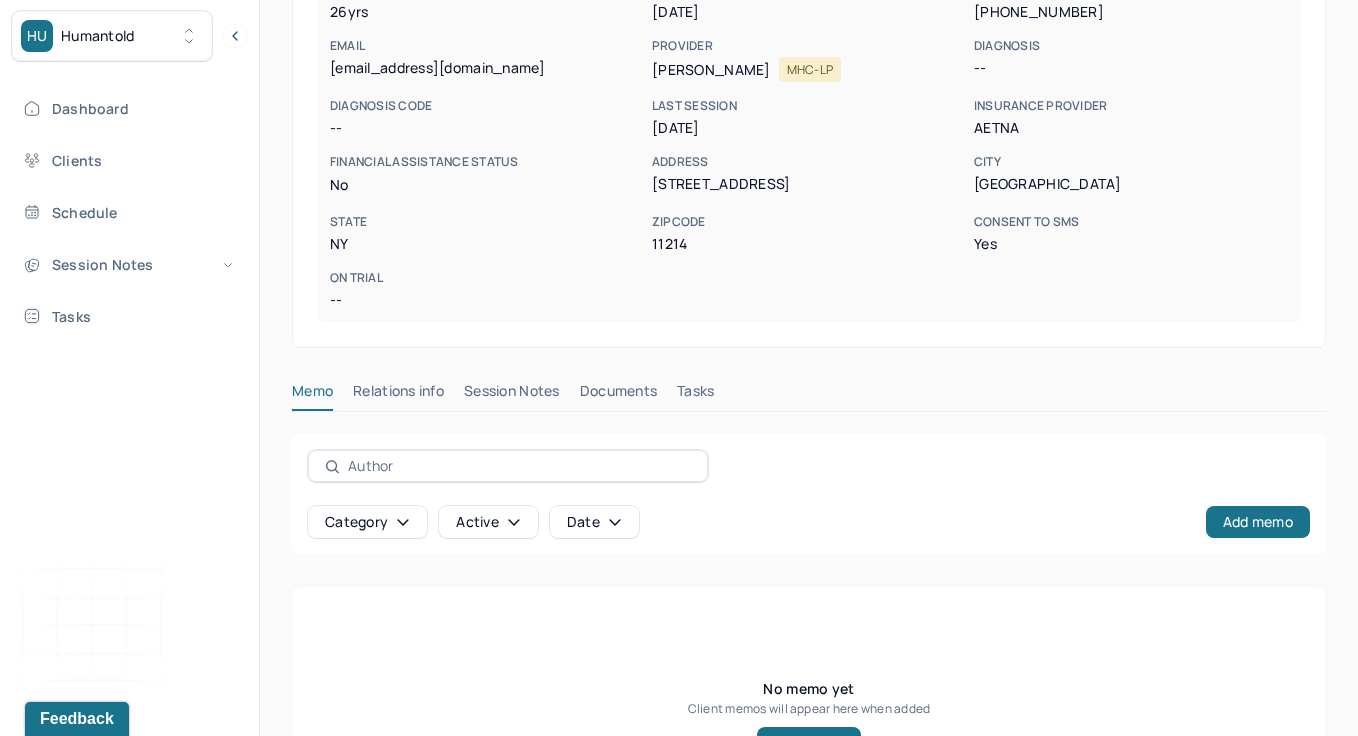 scroll, scrollTop: 0, scrollLeft: 0, axis: both 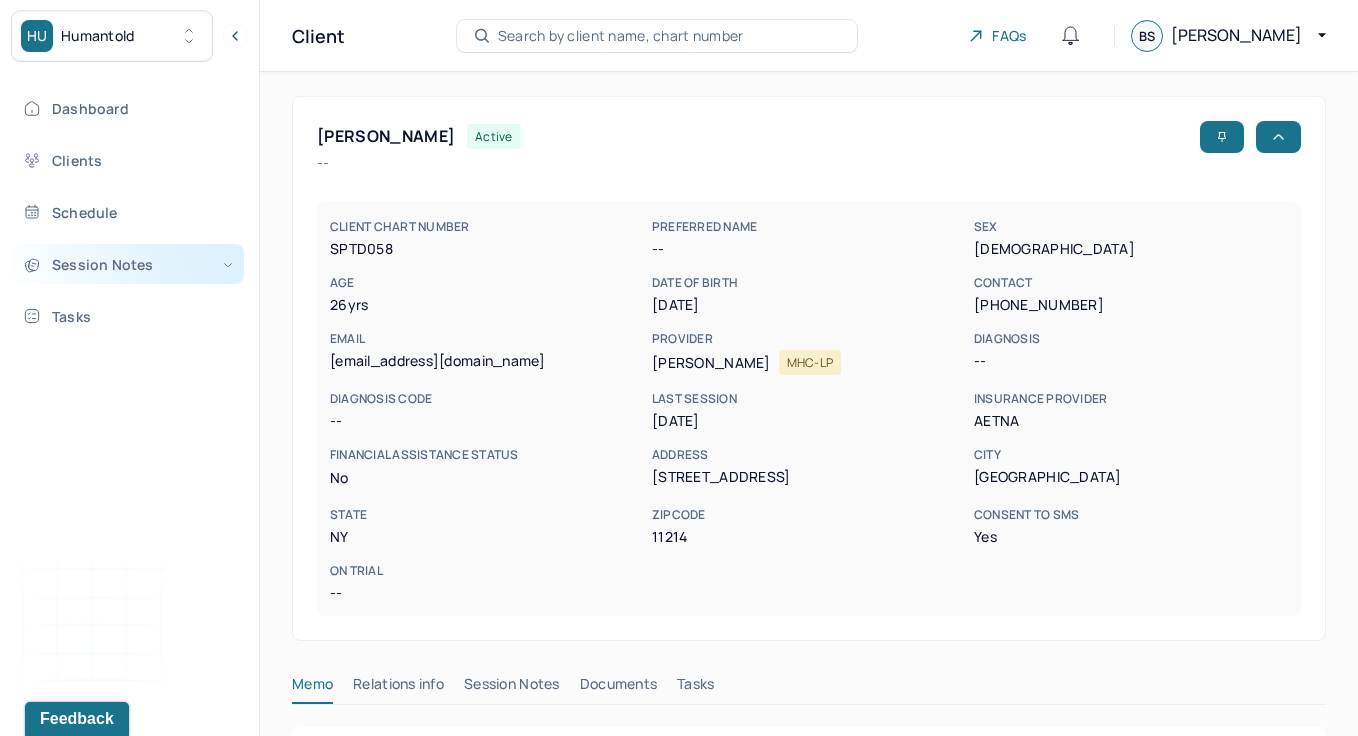 click on "Session Notes" at bounding box center (128, 264) 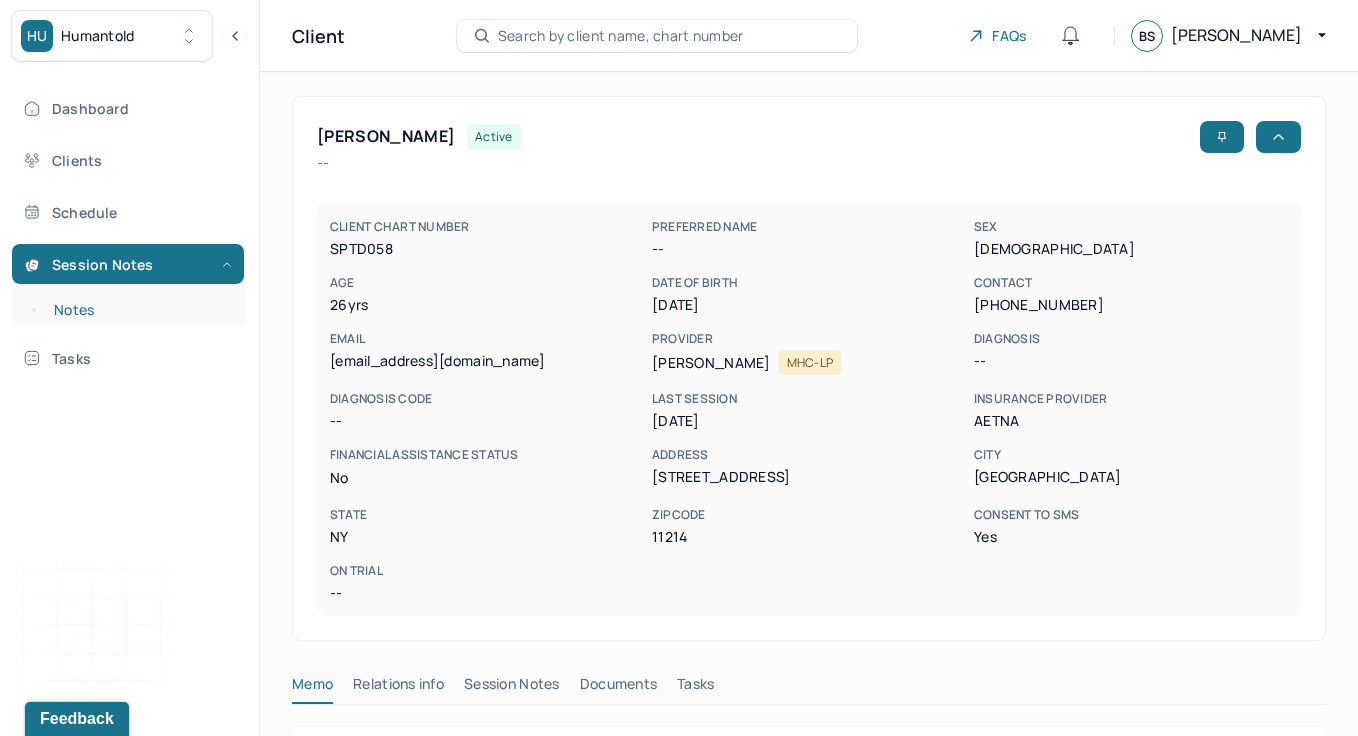 click on "Notes" at bounding box center (139, 310) 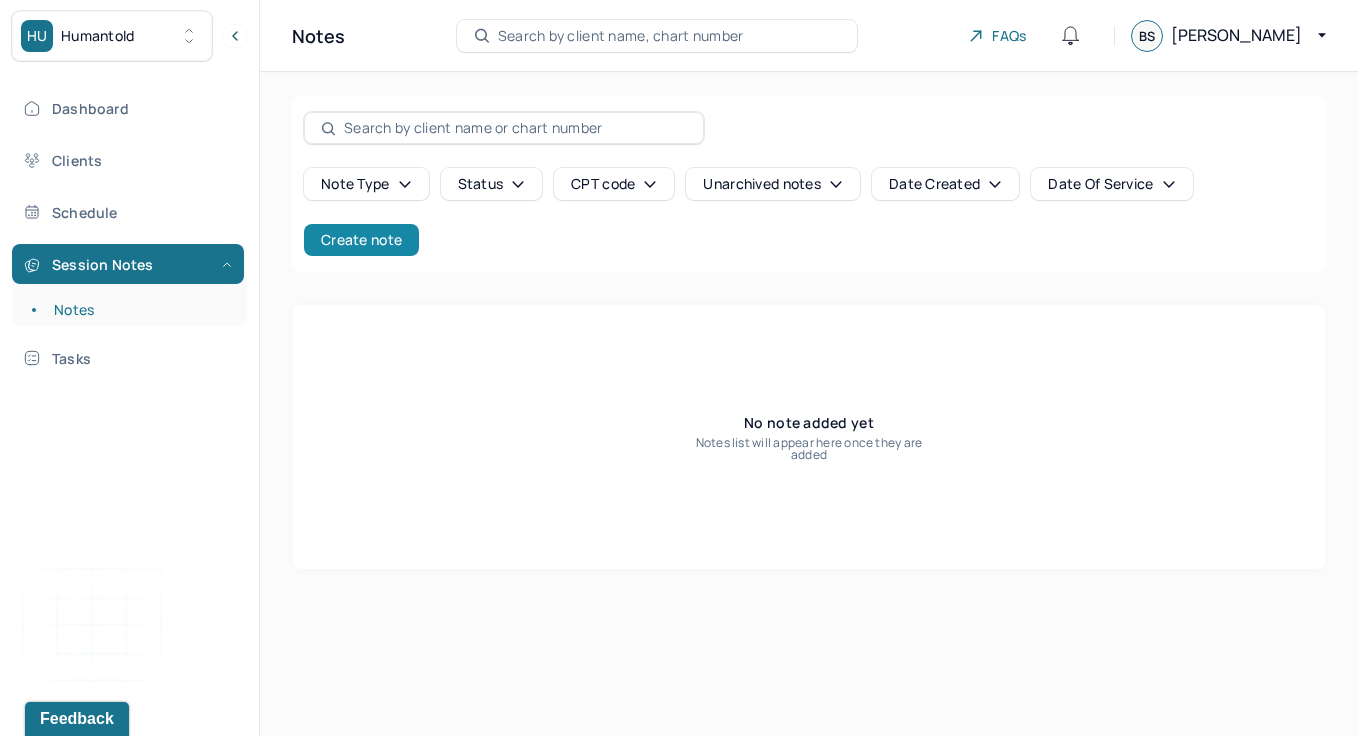 click on "Create note" at bounding box center [361, 240] 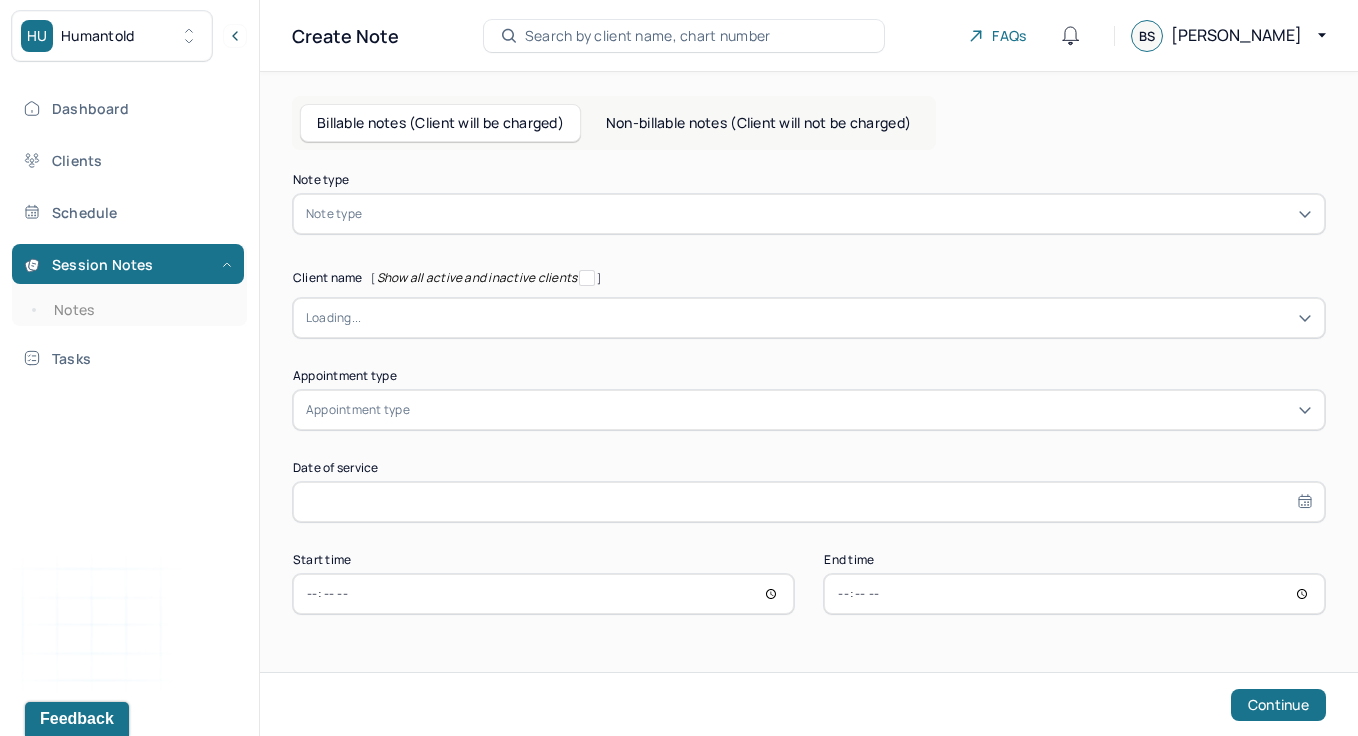 click on "Note type" at bounding box center (809, 214) 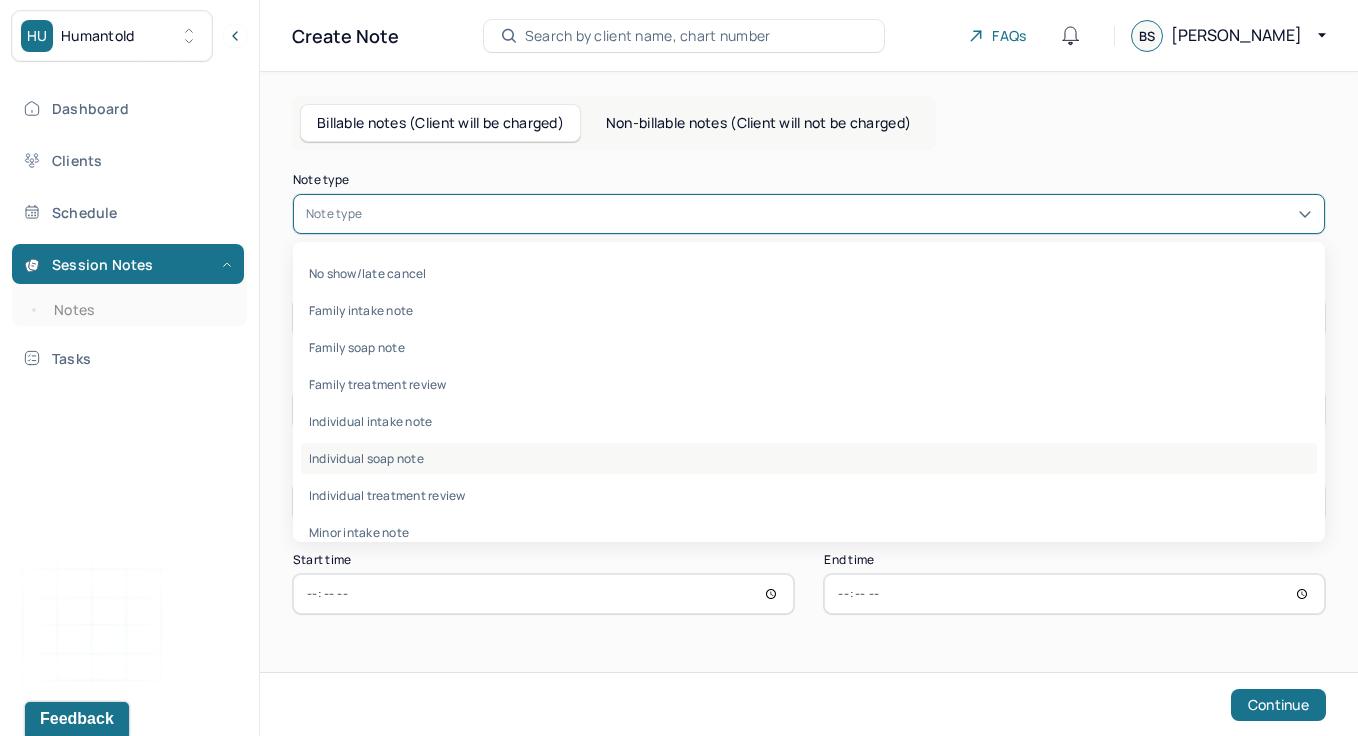 click on "Individual soap note" at bounding box center (809, 458) 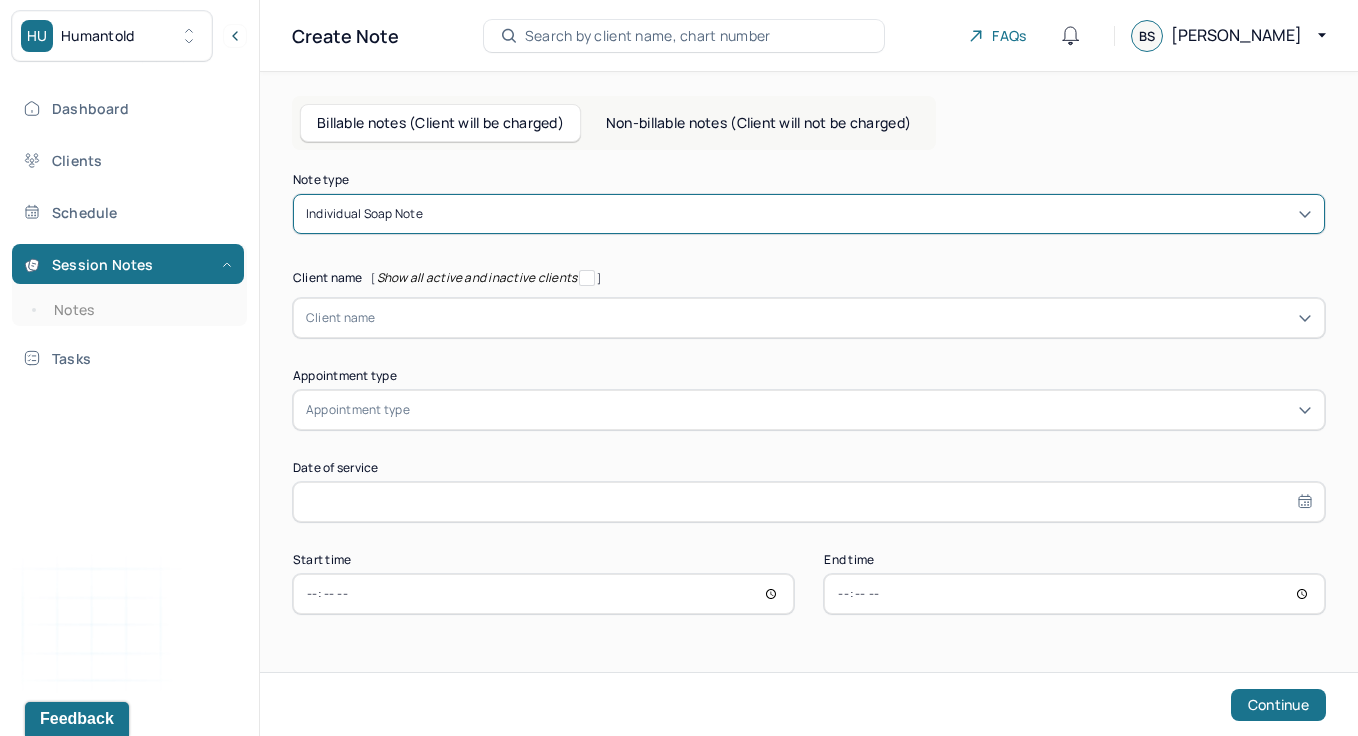 click at bounding box center (844, 318) 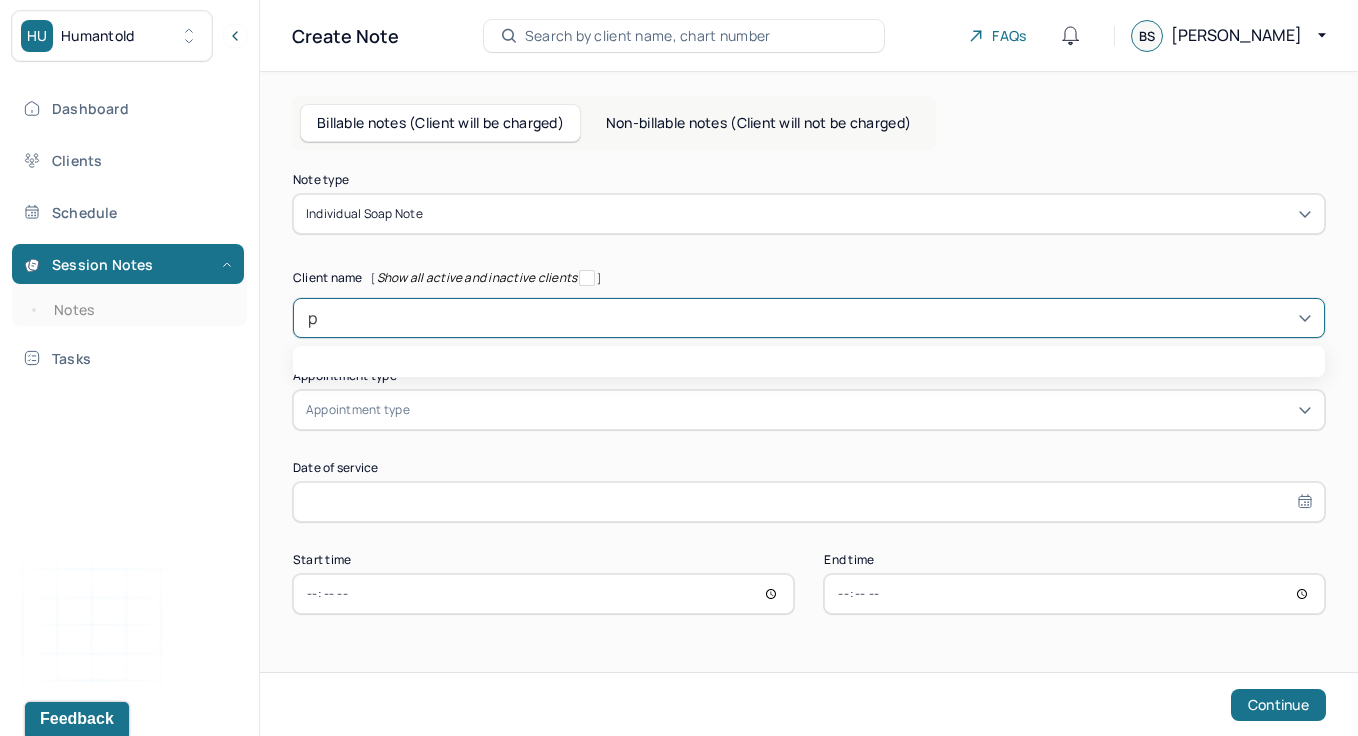 type on "pr" 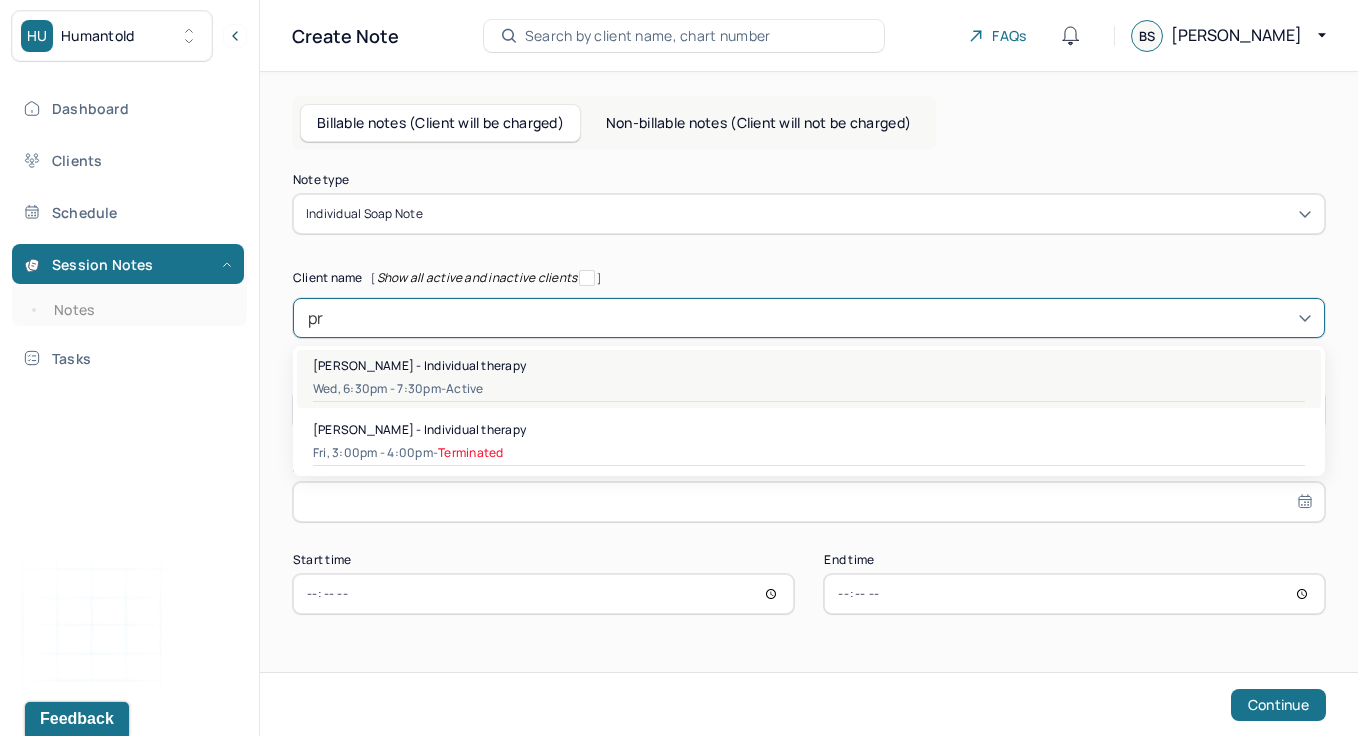 click on "[PERSON_NAME] - Individual therapy" at bounding box center (419, 365) 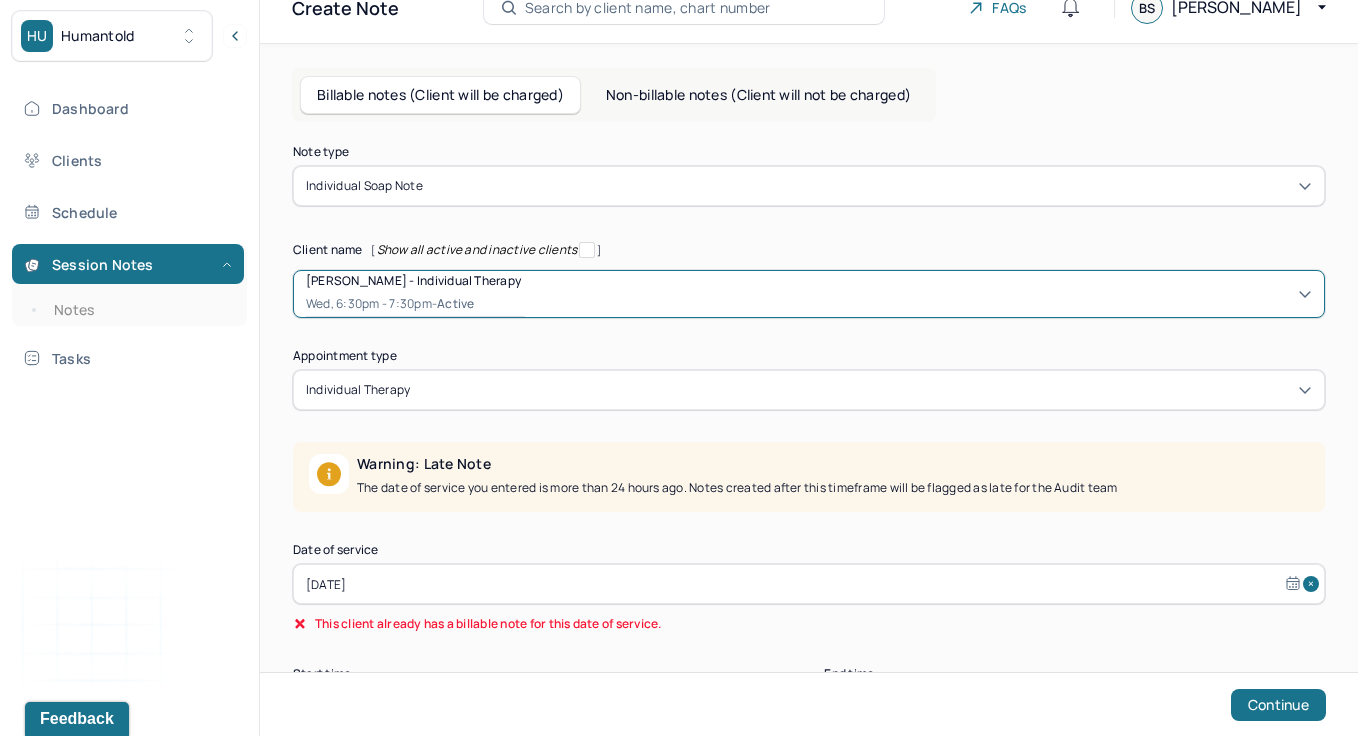 scroll, scrollTop: 125, scrollLeft: 0, axis: vertical 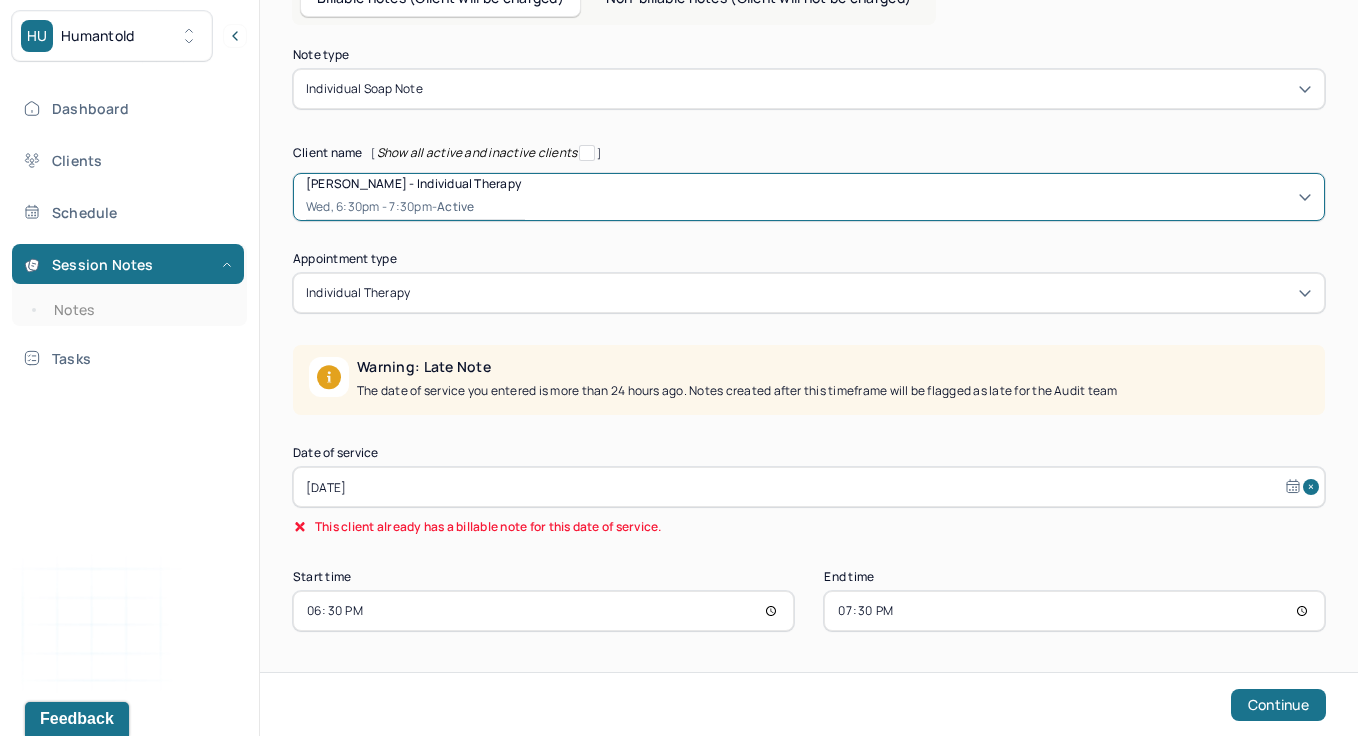 select on "6" 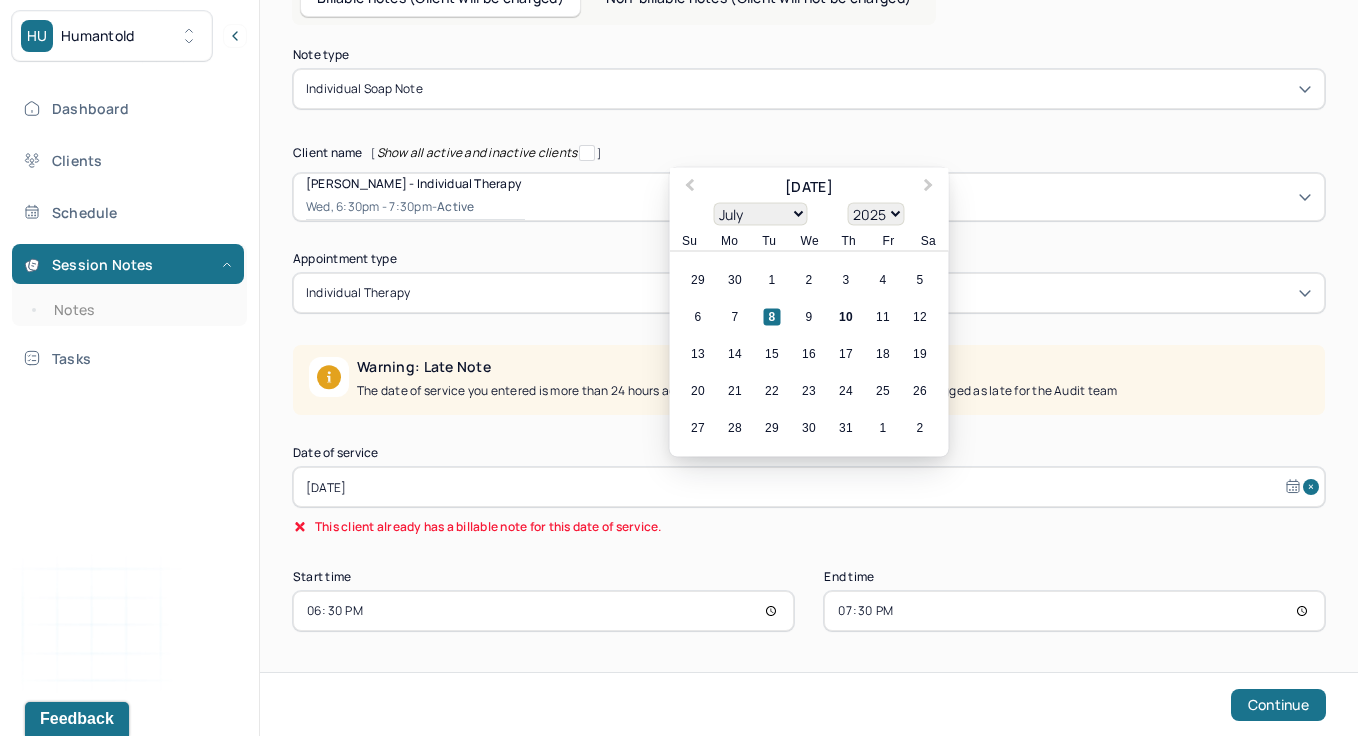 drag, startPoint x: 402, startPoint y: 483, endPoint x: 109, endPoint y: 455, distance: 294.33484 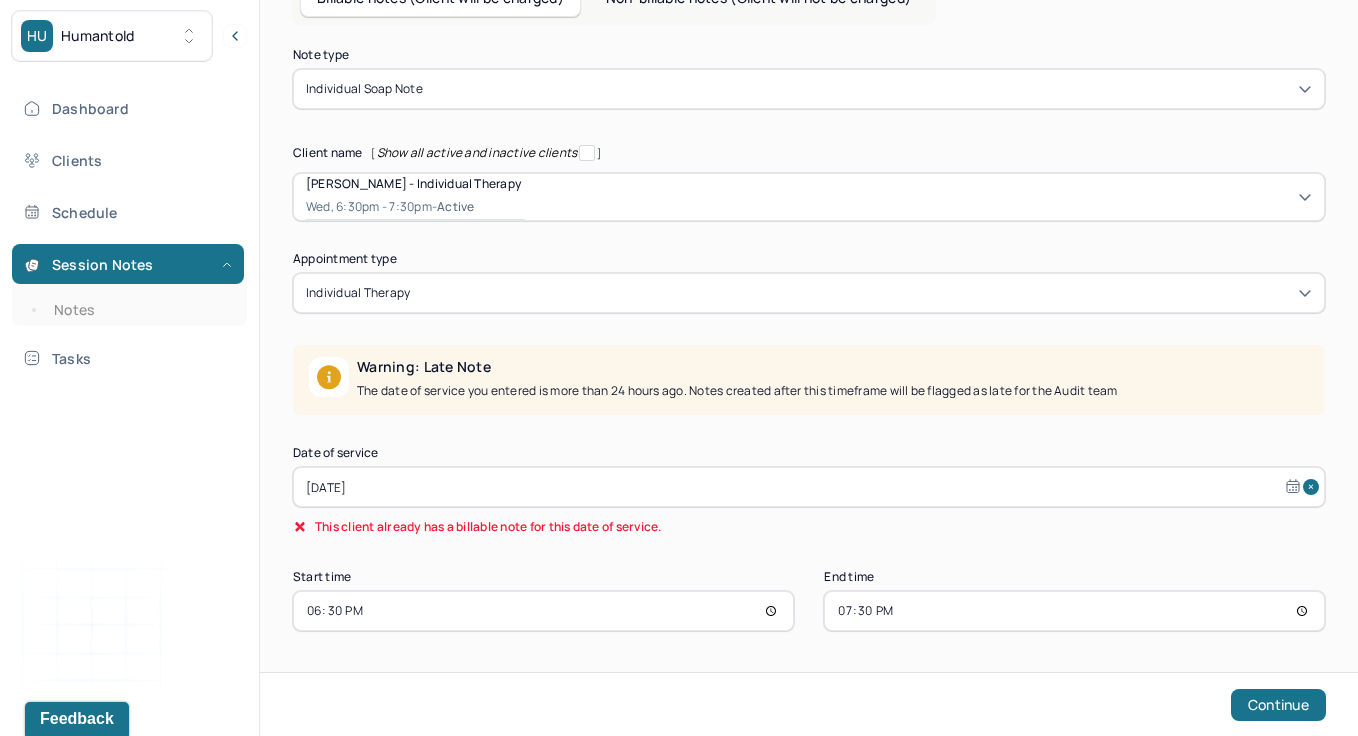 scroll, scrollTop: 0, scrollLeft: 0, axis: both 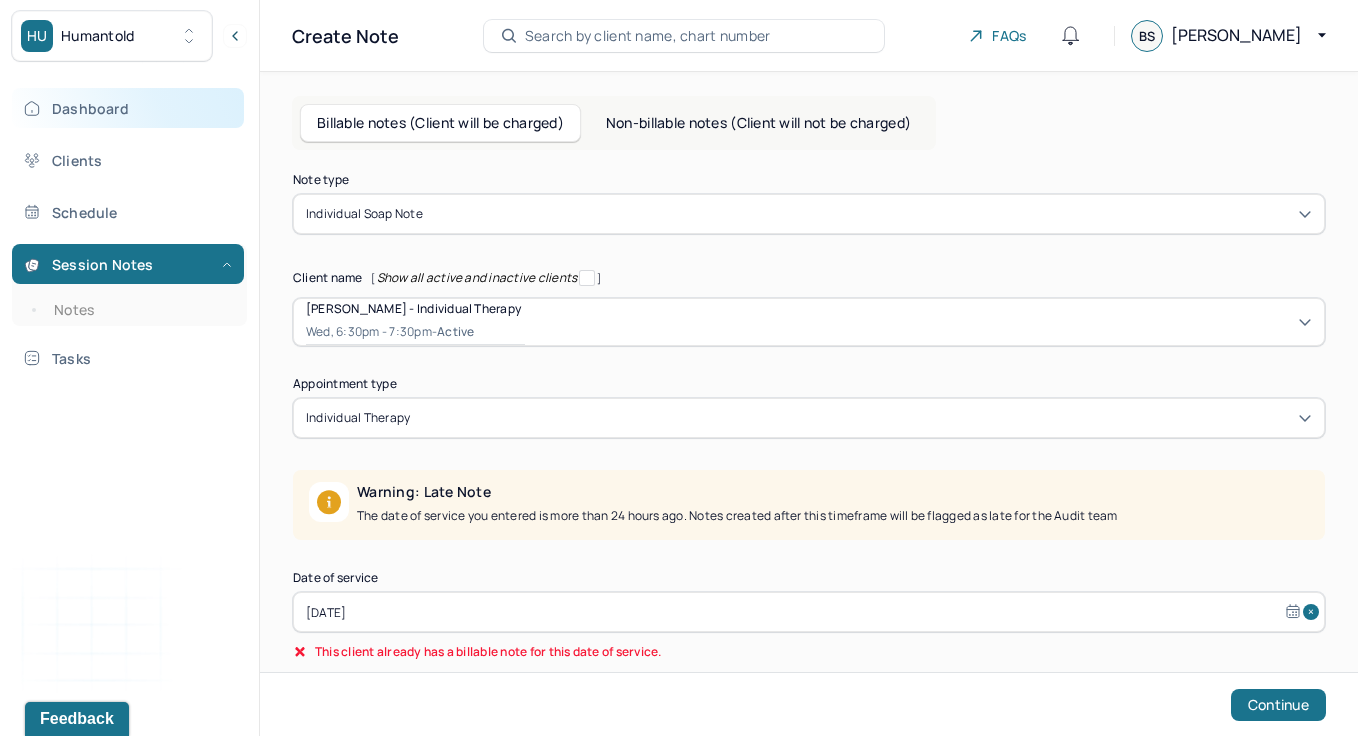 click on "Dashboard" at bounding box center (128, 108) 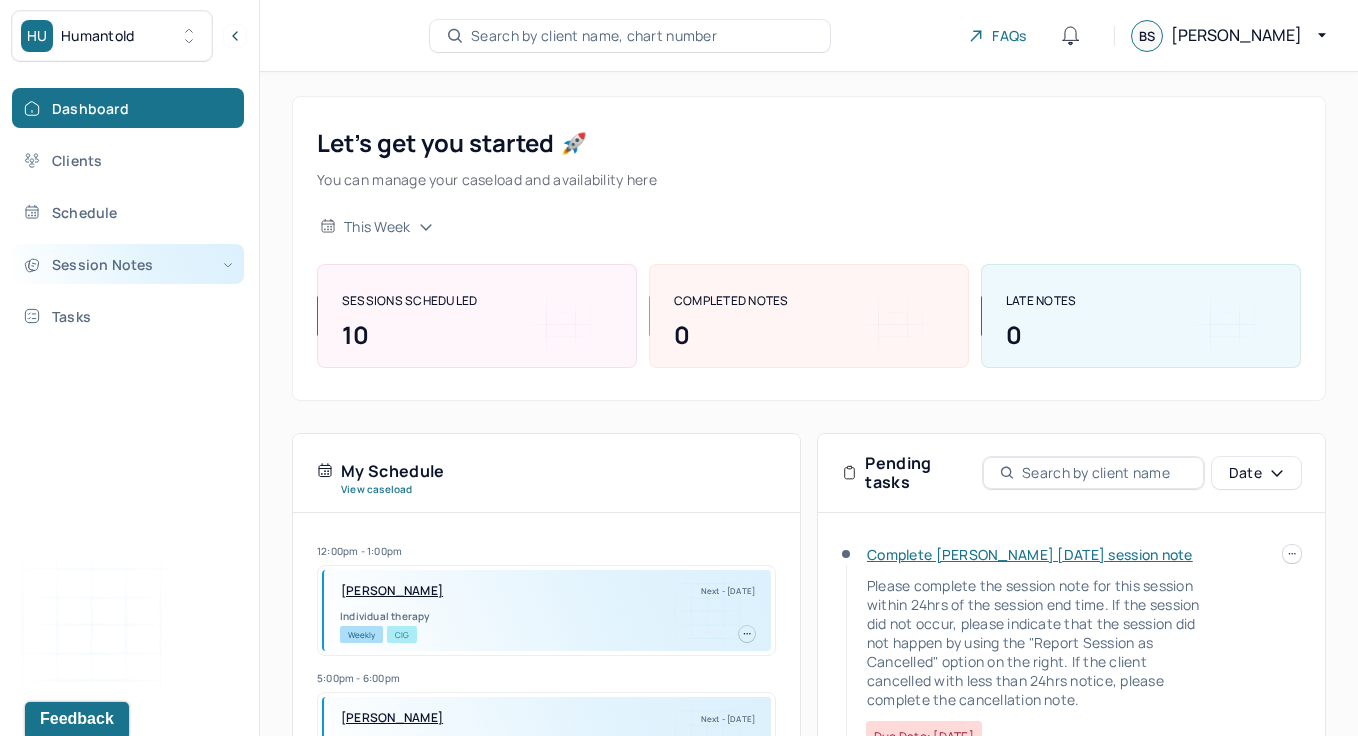 click on "Session Notes" at bounding box center (128, 264) 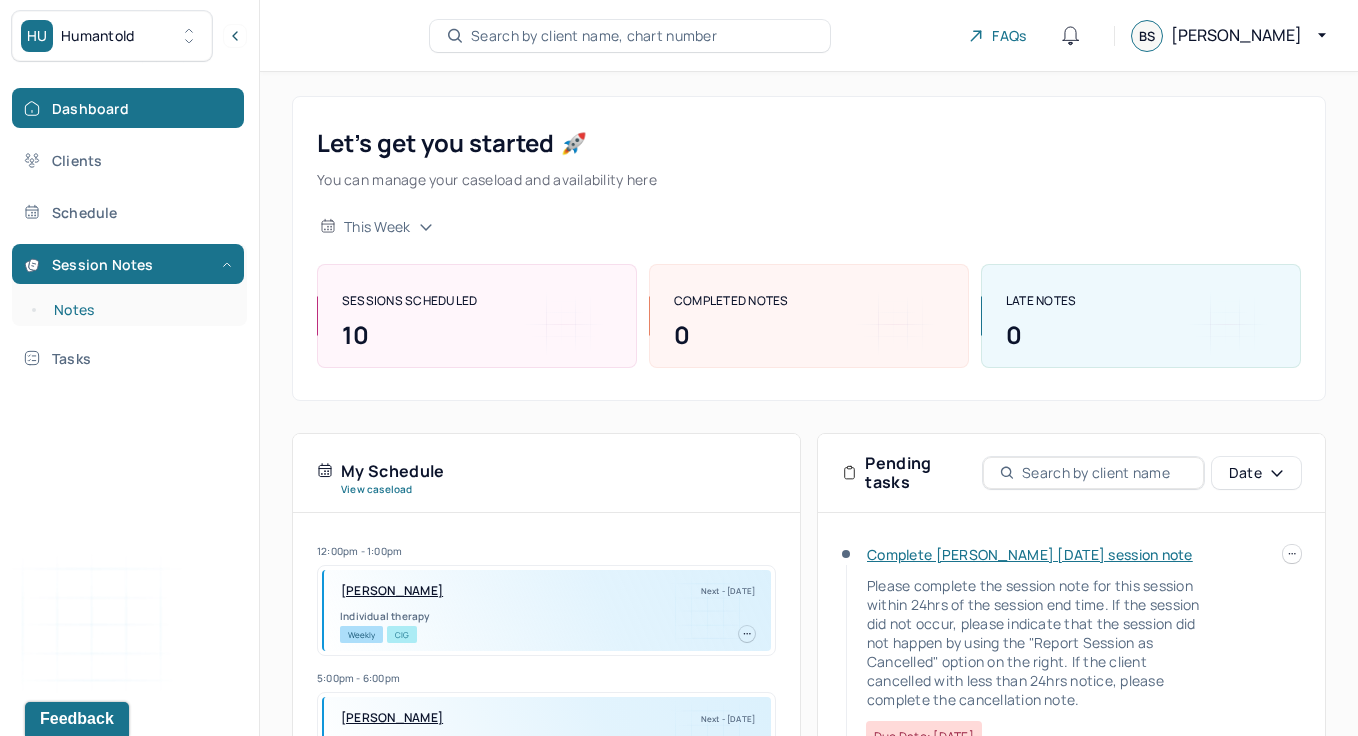 click on "Notes" at bounding box center (139, 310) 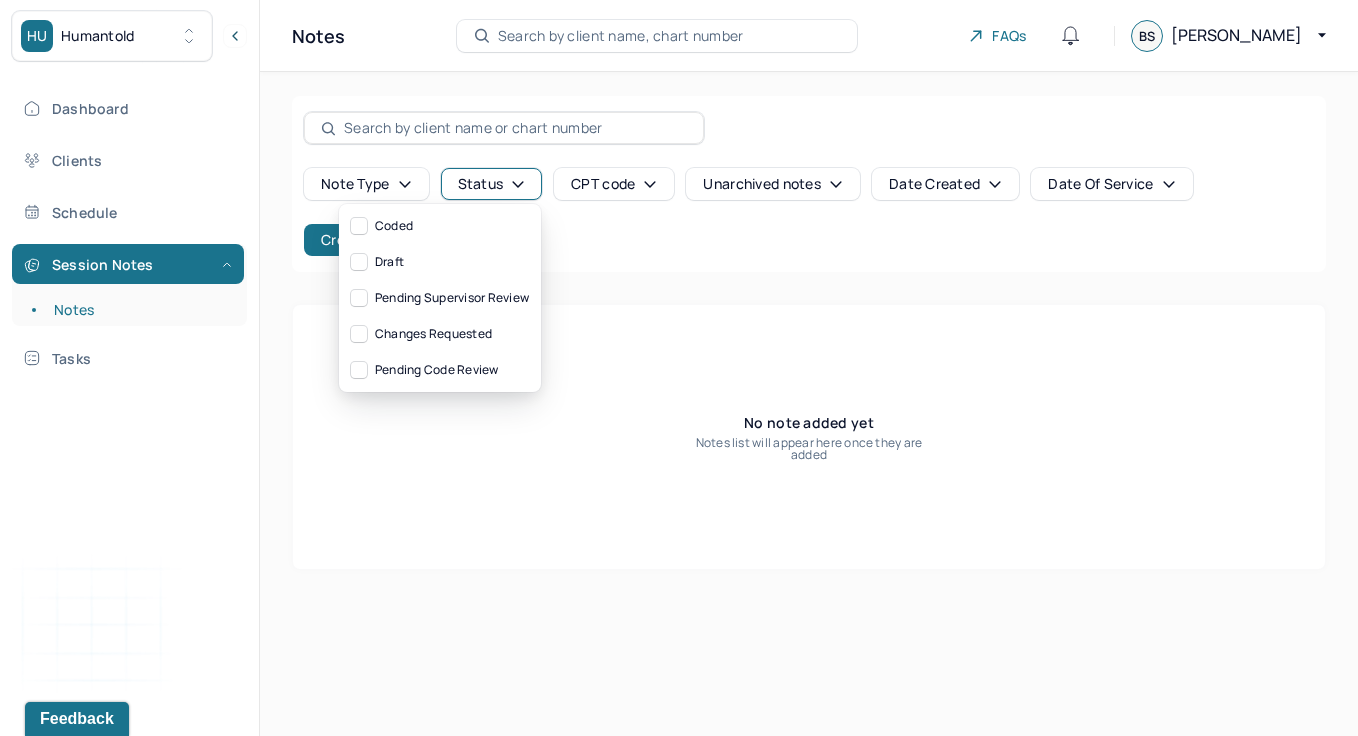 click on "Status" at bounding box center [492, 184] 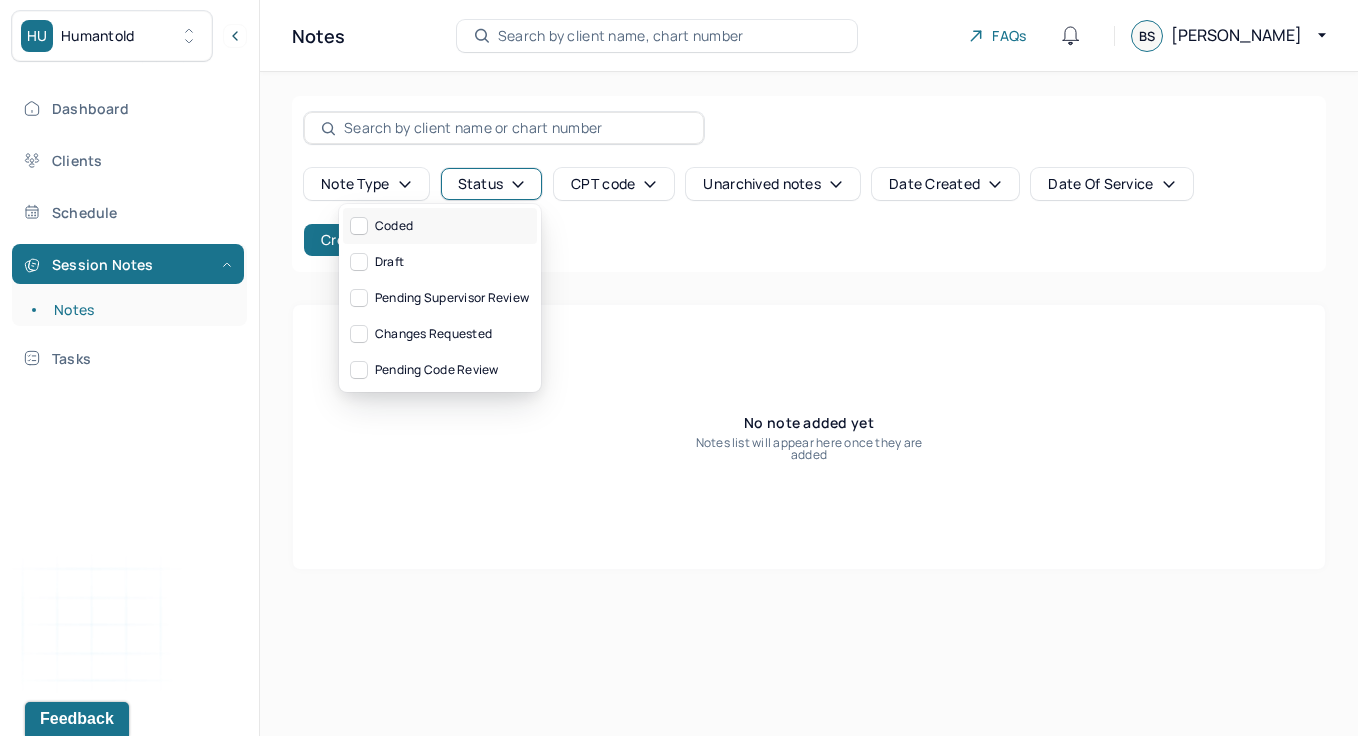 click on "Coded" at bounding box center (440, 226) 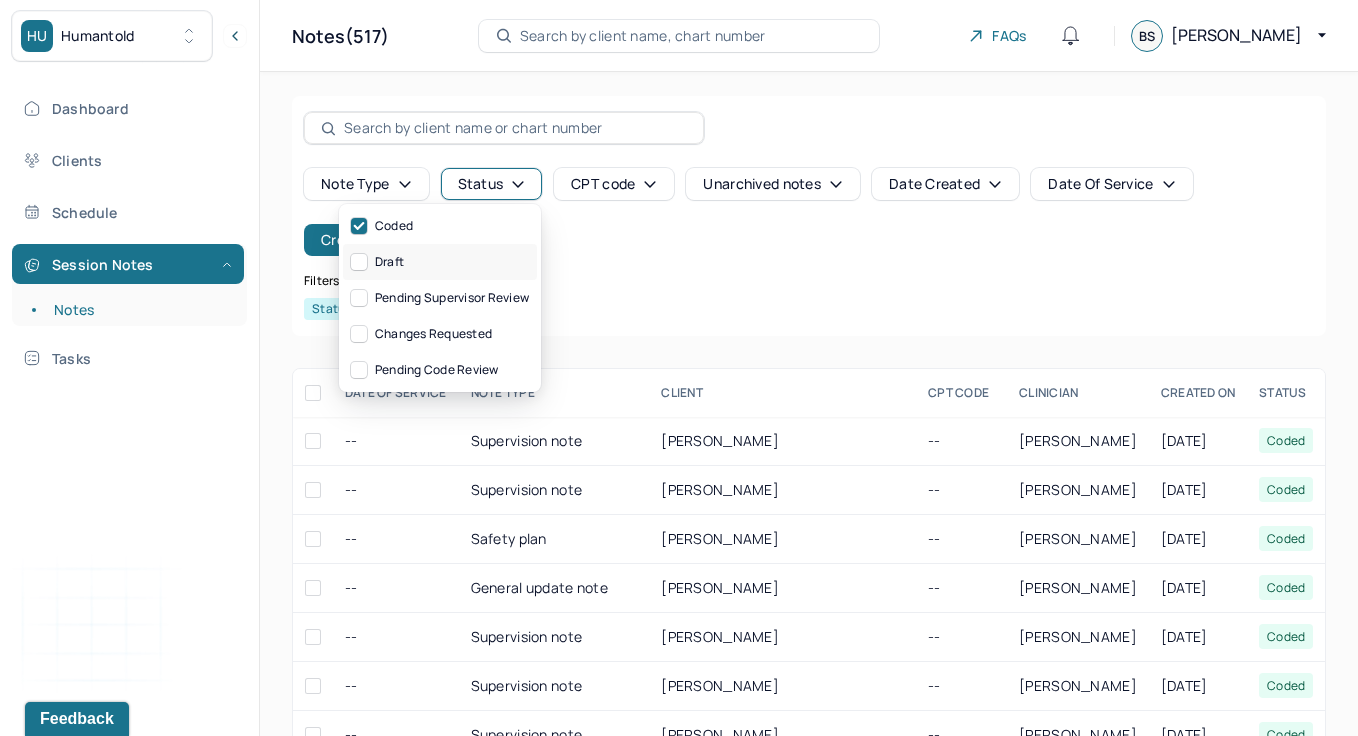 click on "Draft" at bounding box center (440, 262) 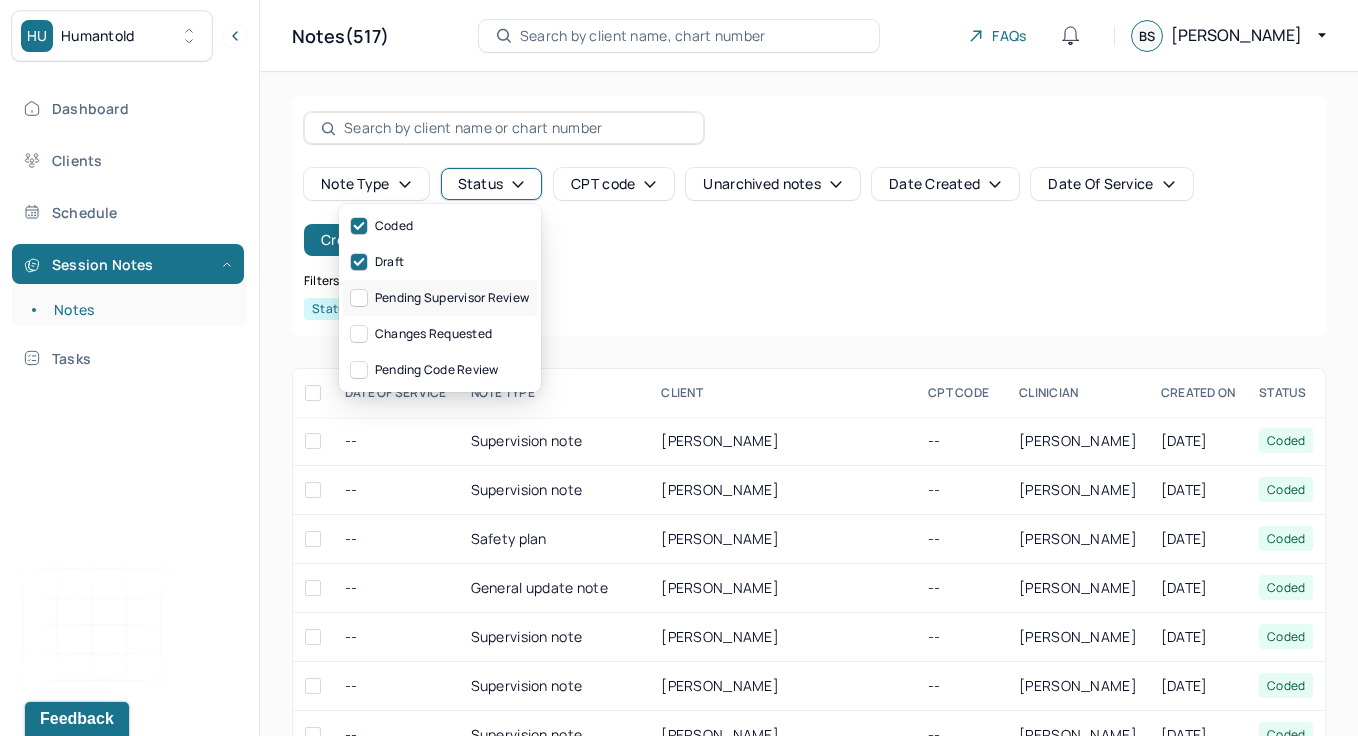 click on "Pending supervisor review" at bounding box center [440, 298] 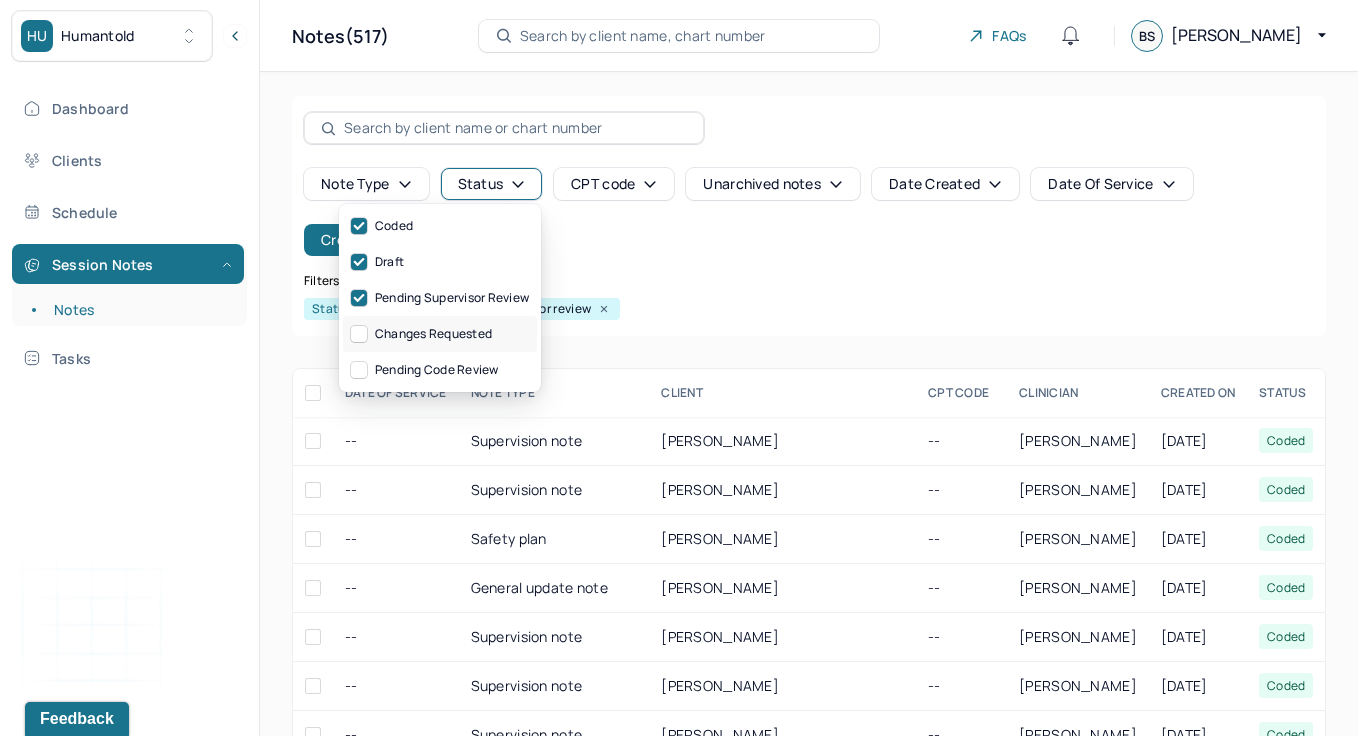 click on "Changes requested" at bounding box center [440, 334] 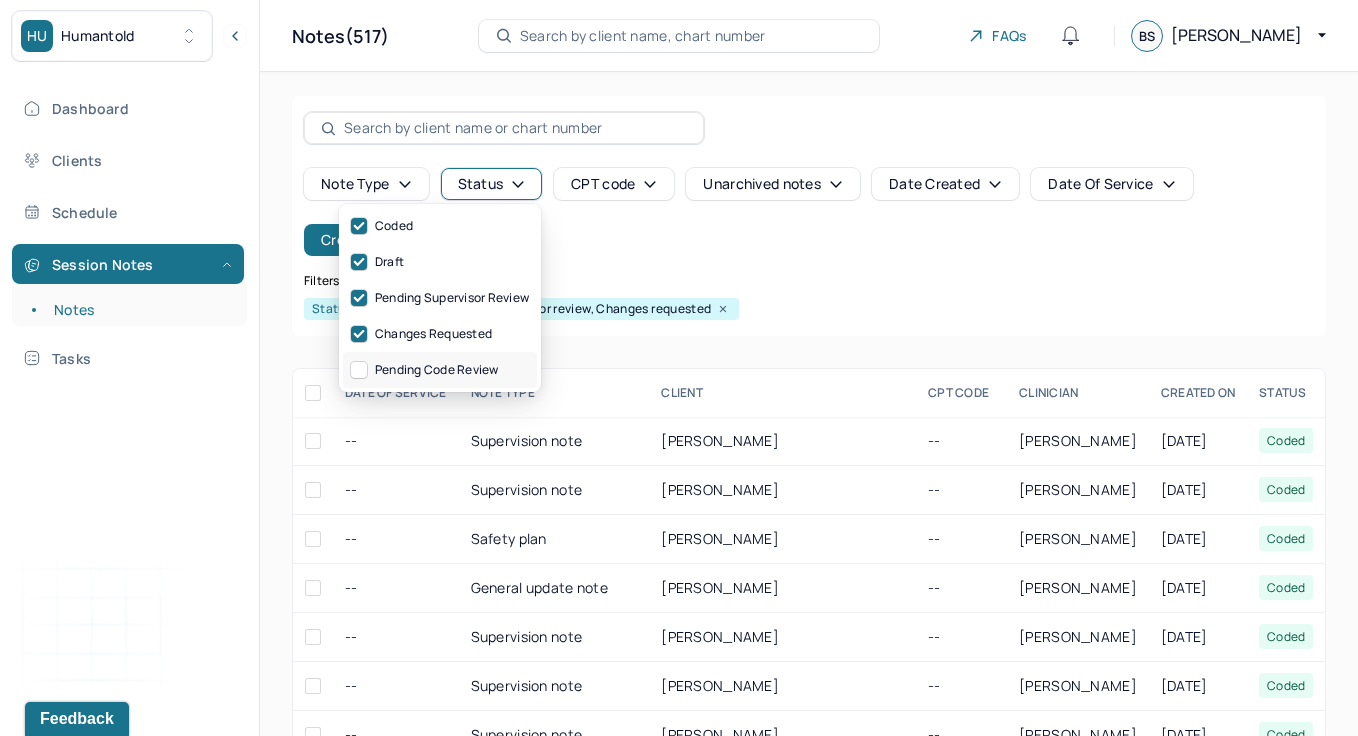 click on "Pending code review" at bounding box center [440, 370] 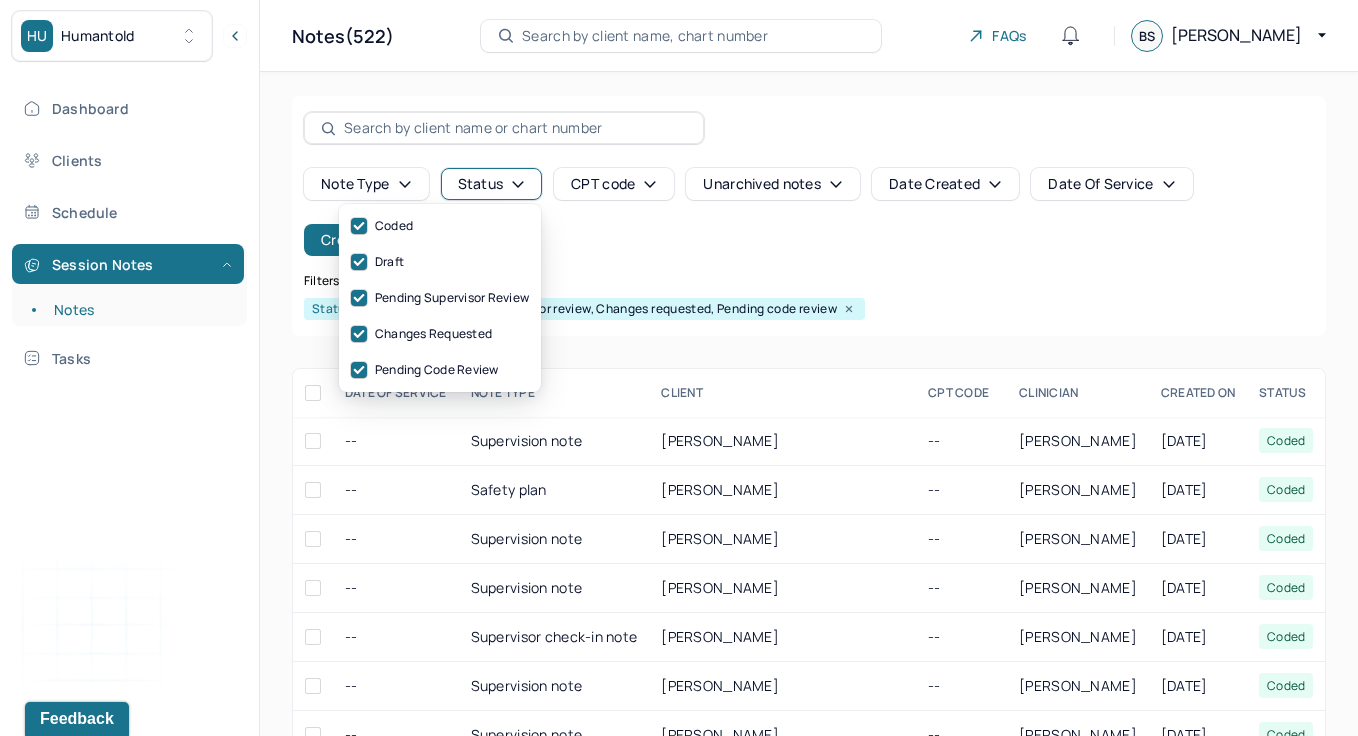 click on "Note type     Status     CPT code     Unarchived notes     Date Created     Date Of Service     Create note" at bounding box center [809, 212] 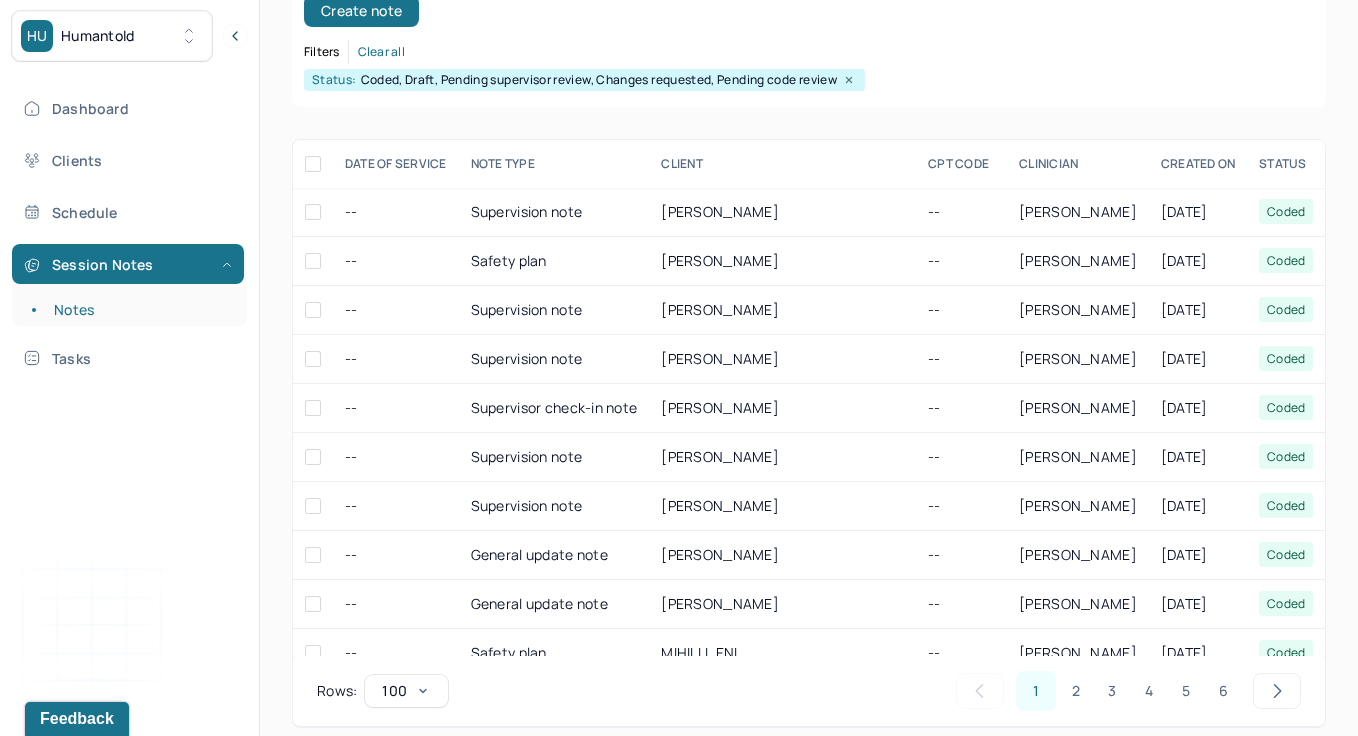 scroll, scrollTop: 246, scrollLeft: 0, axis: vertical 